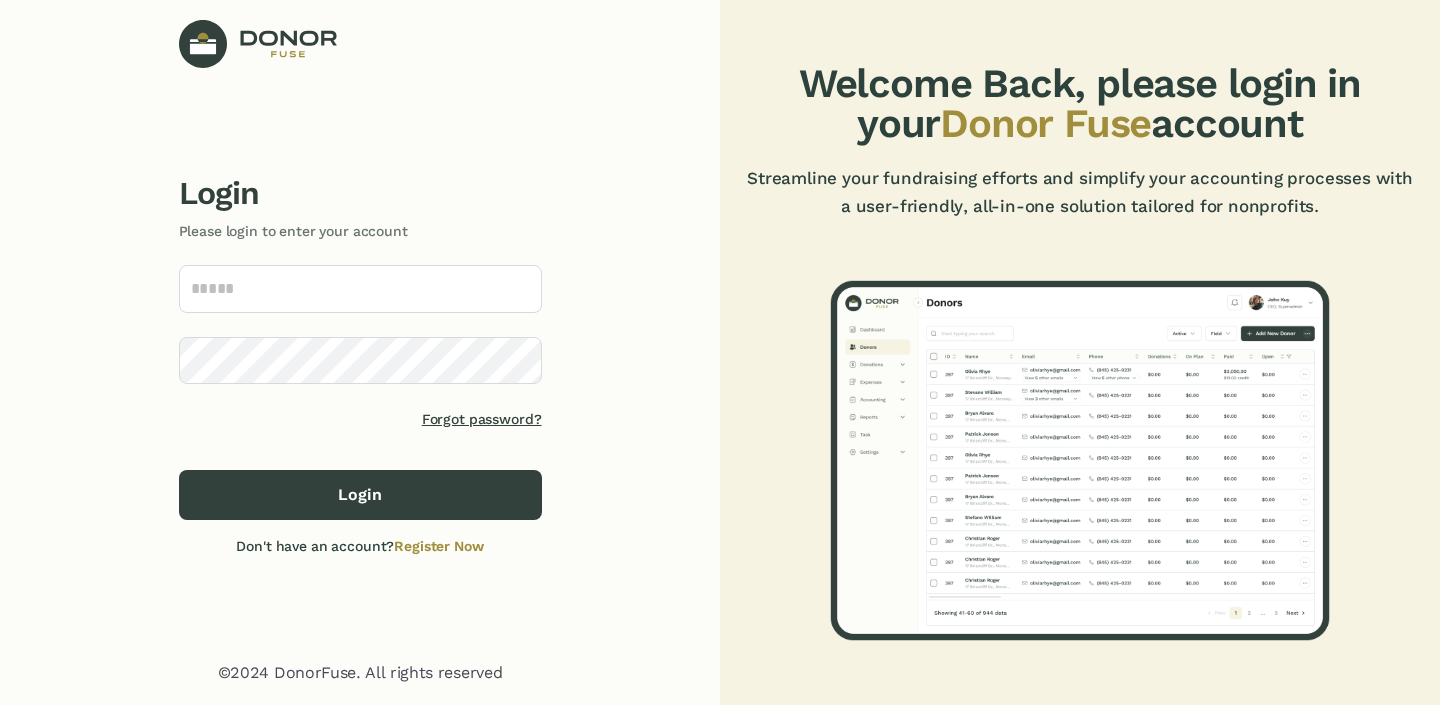 scroll, scrollTop: 0, scrollLeft: 0, axis: both 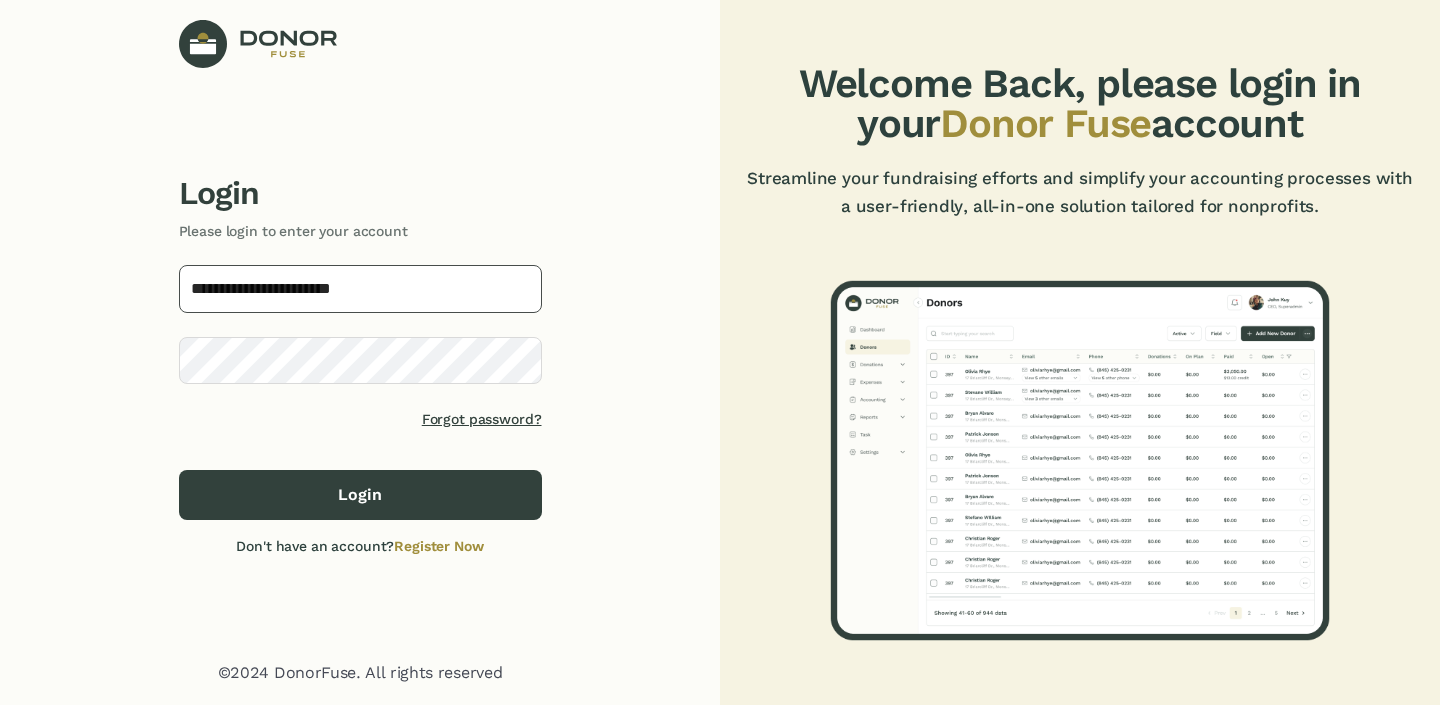 type on "**********" 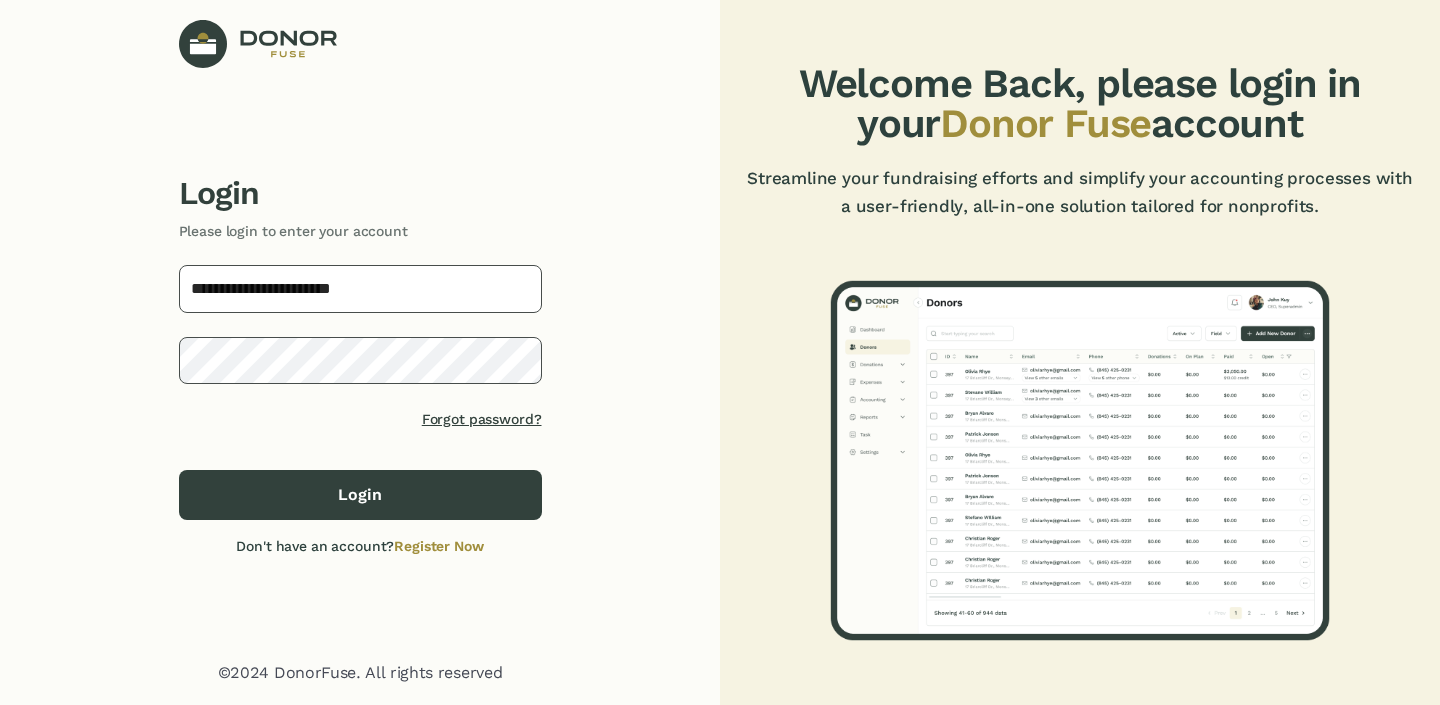 click on "Login" 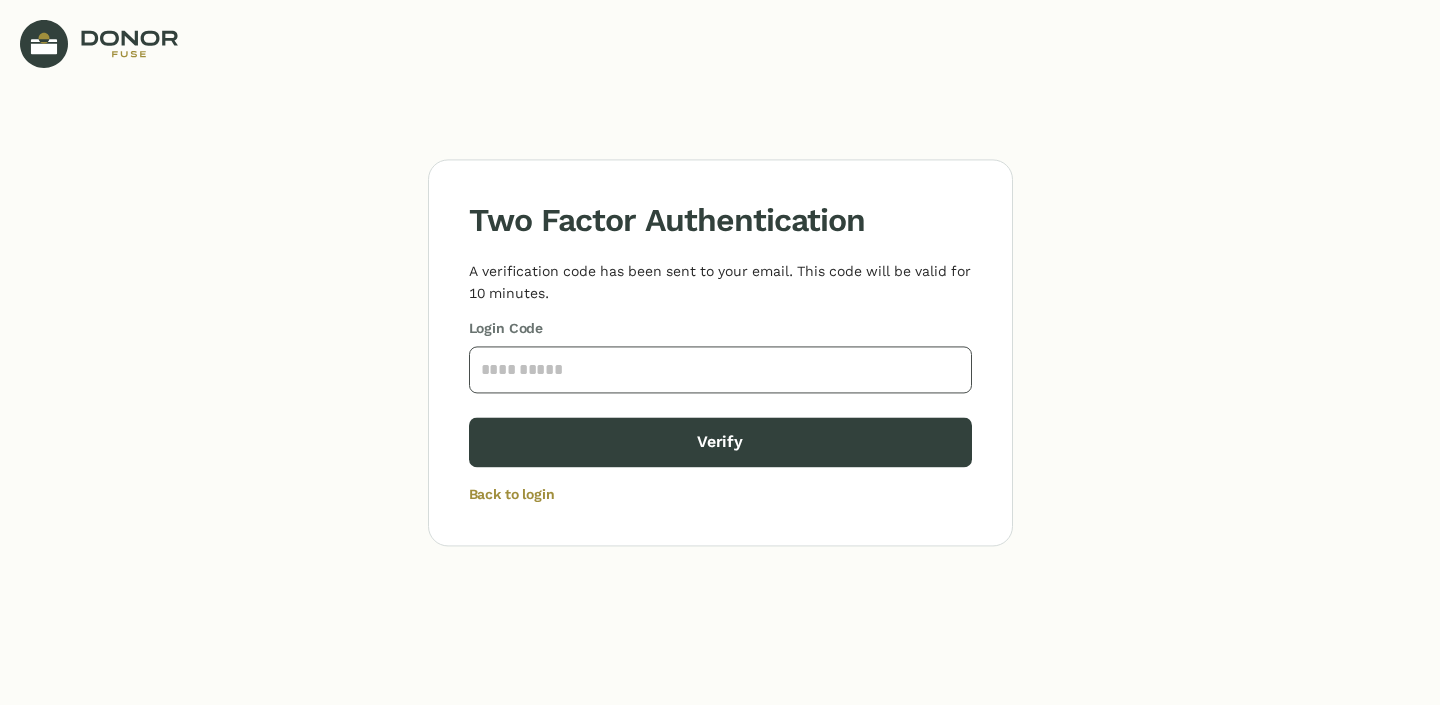 click 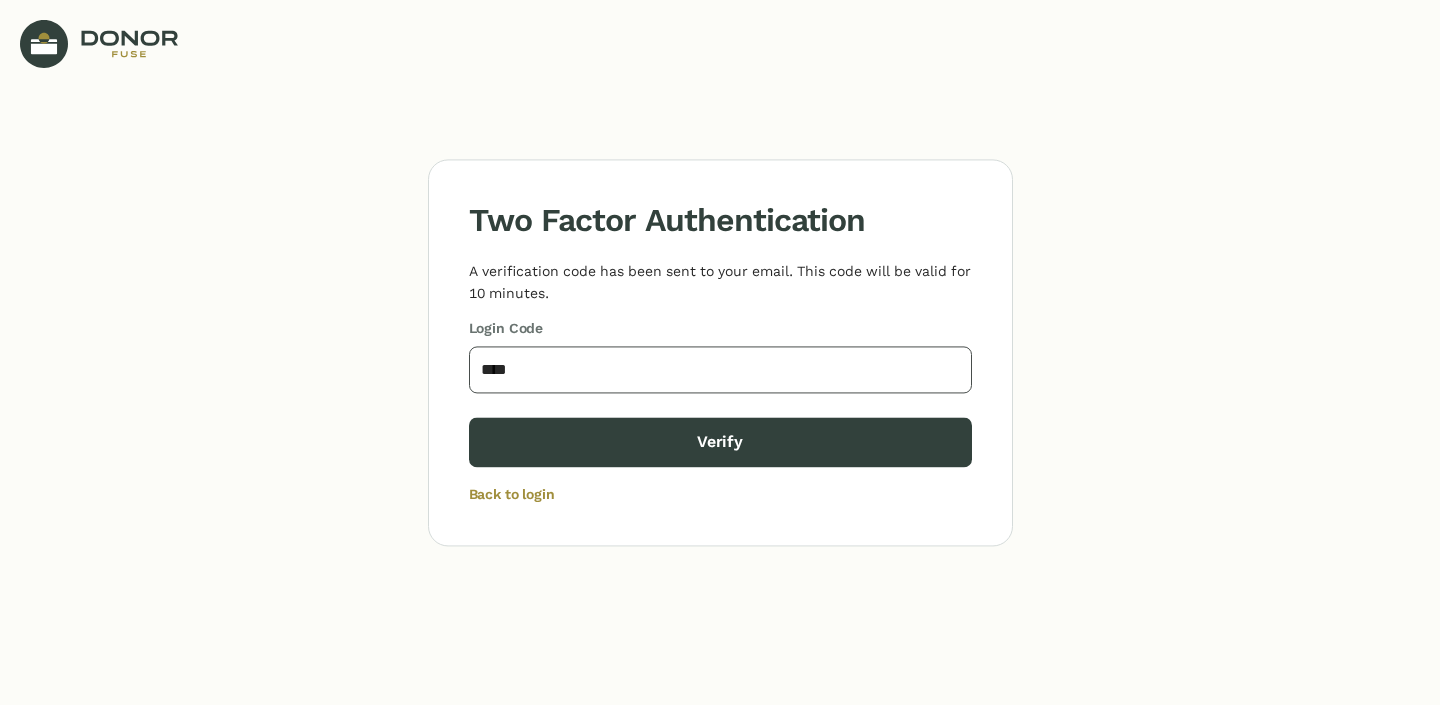 type on "****" 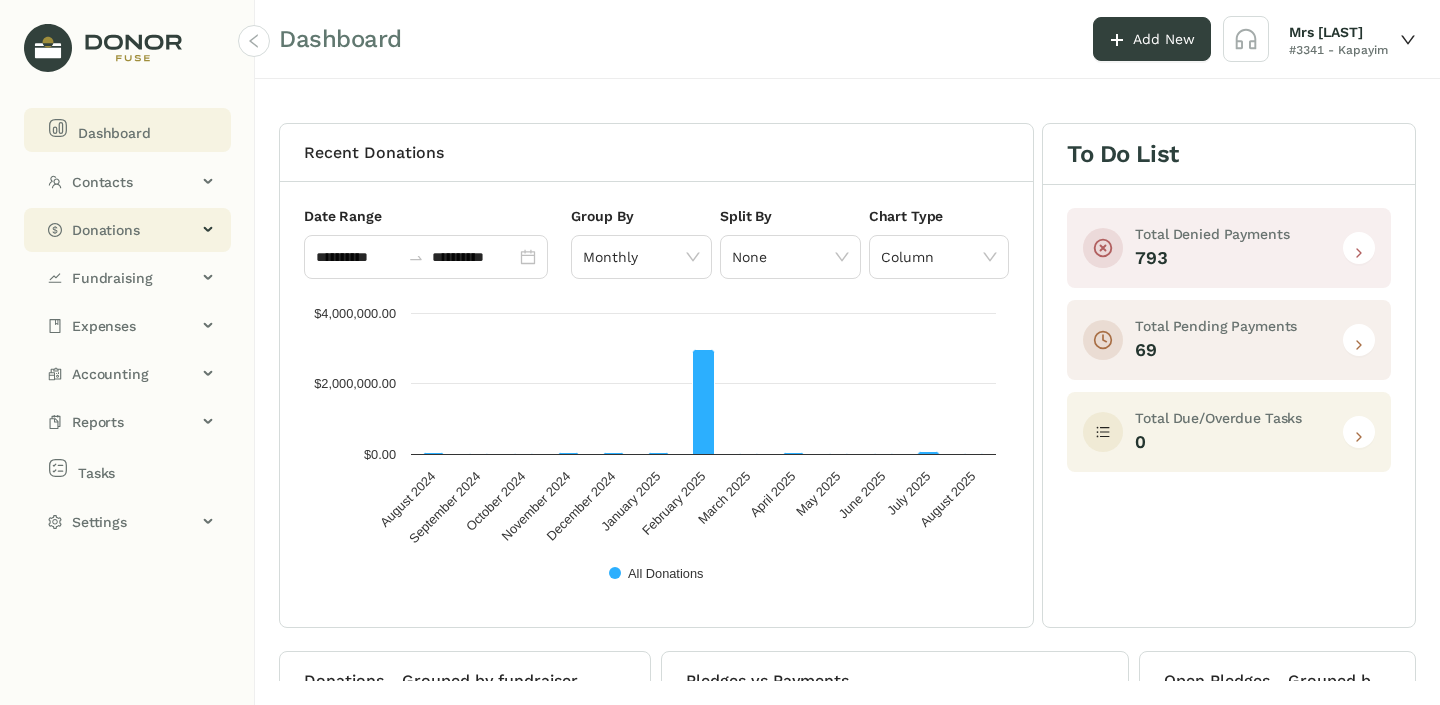 click on "Donations" 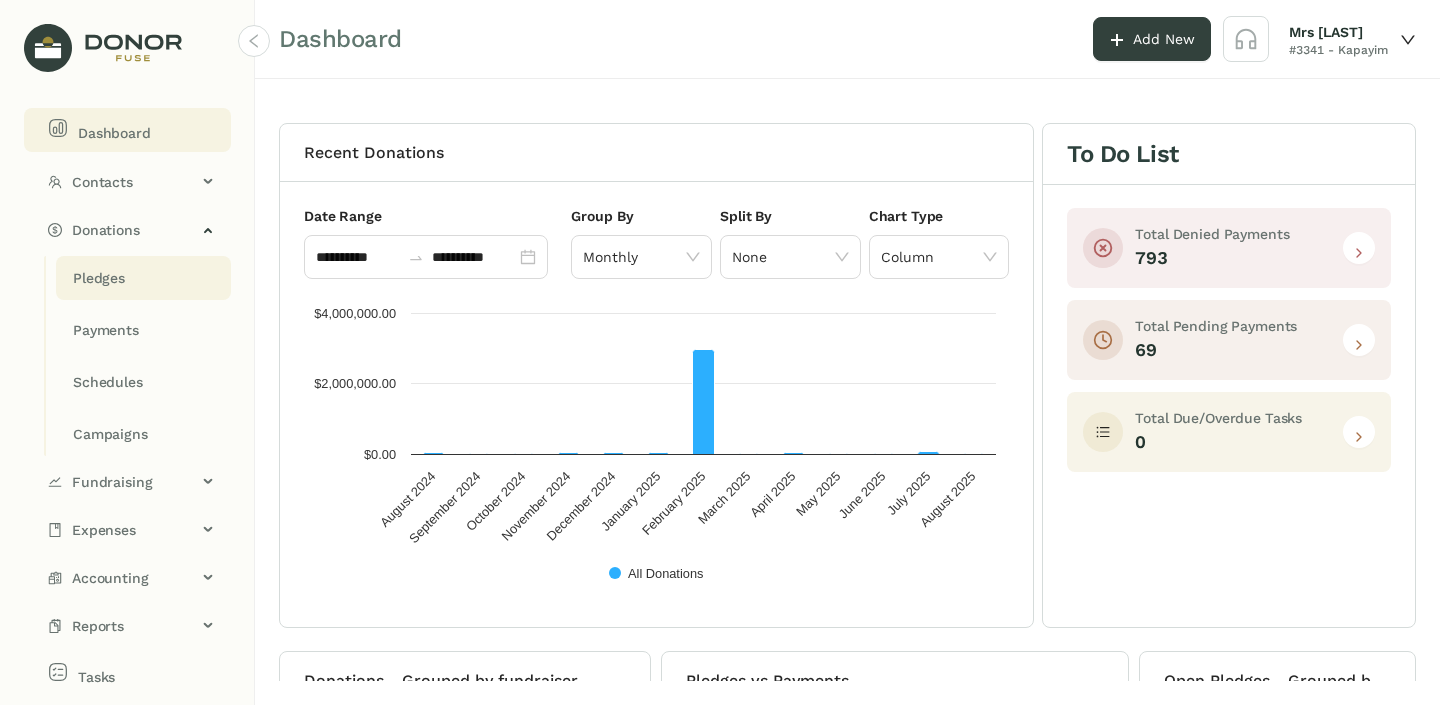 click on "Pledges" 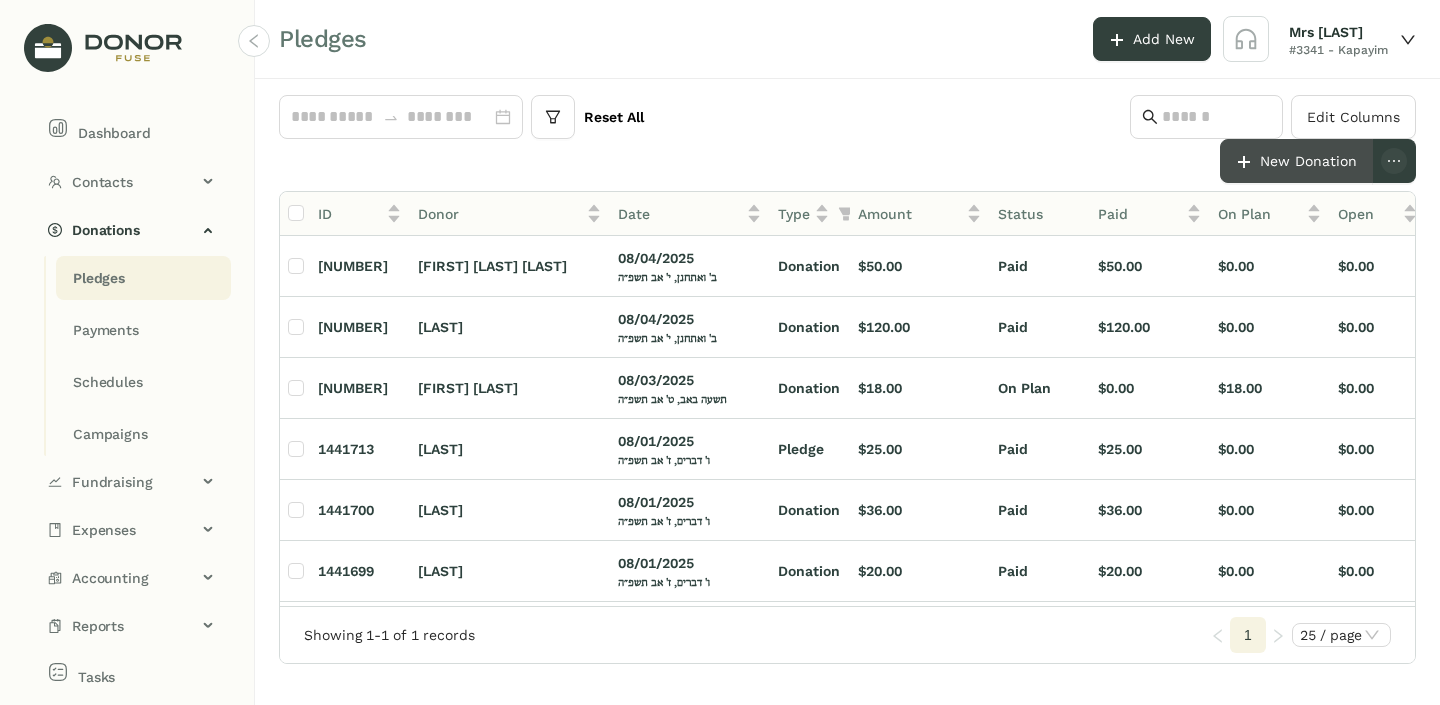 click on "New Donation" 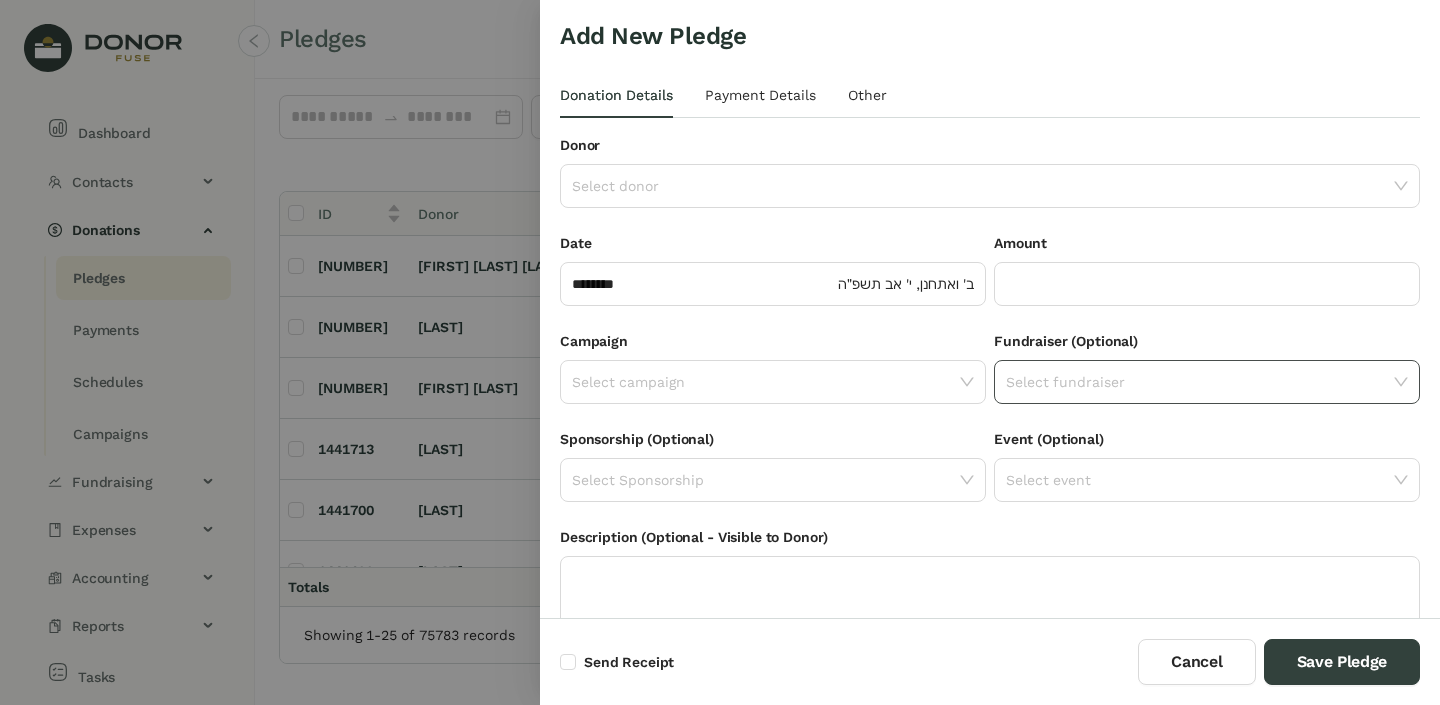 click 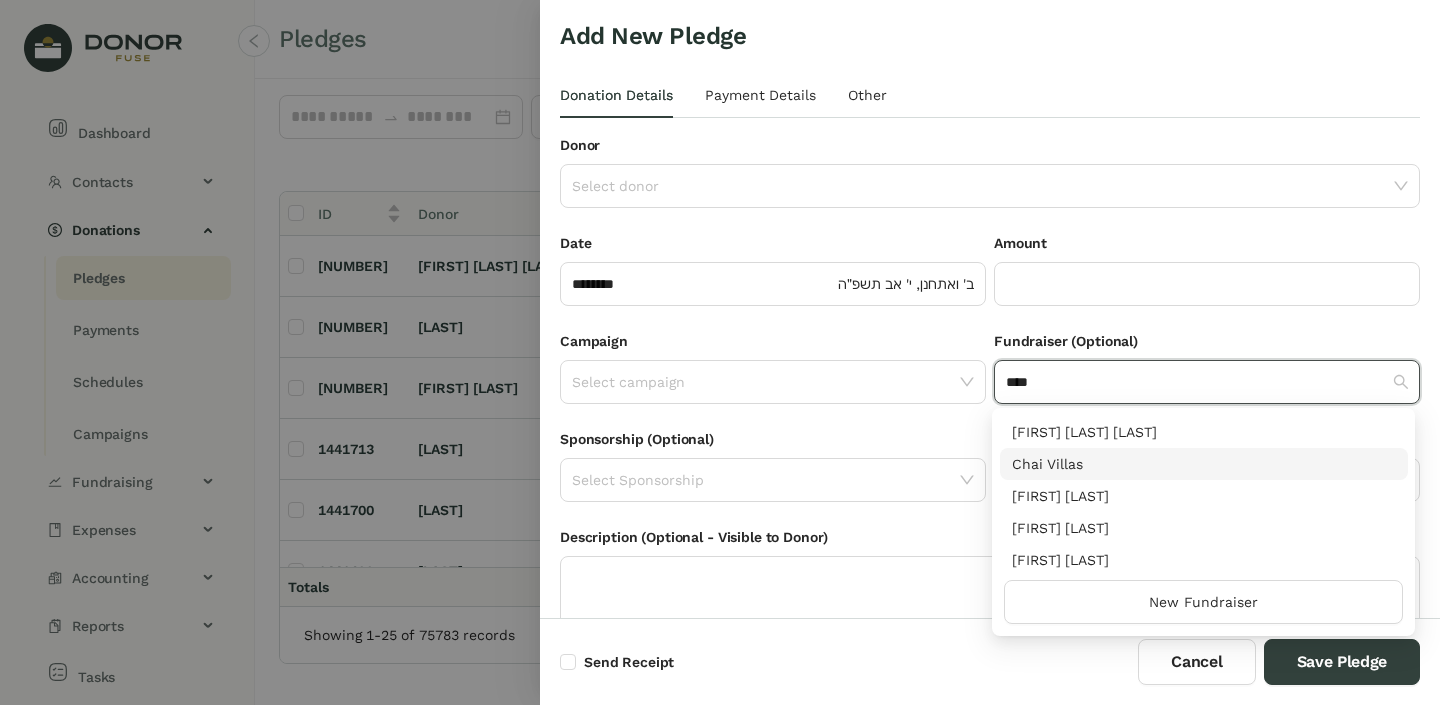 type on "****" 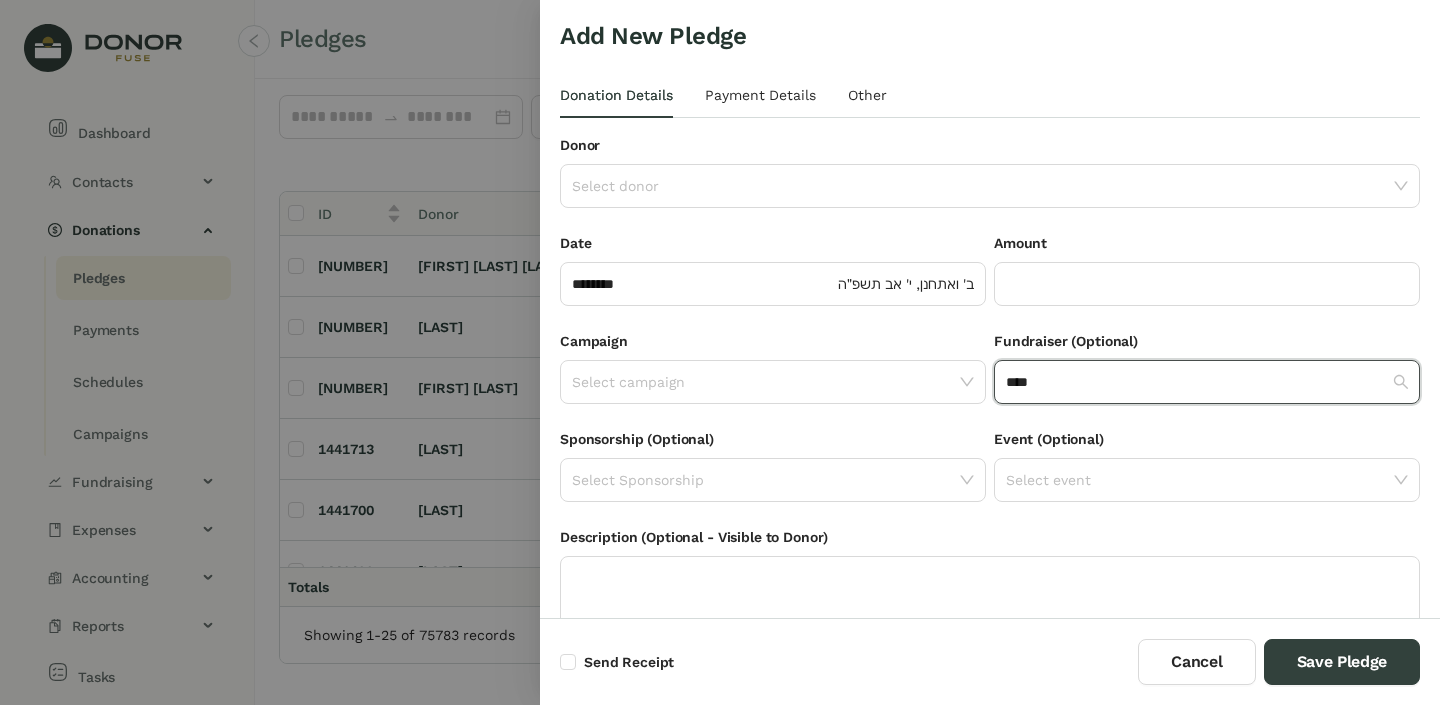 type 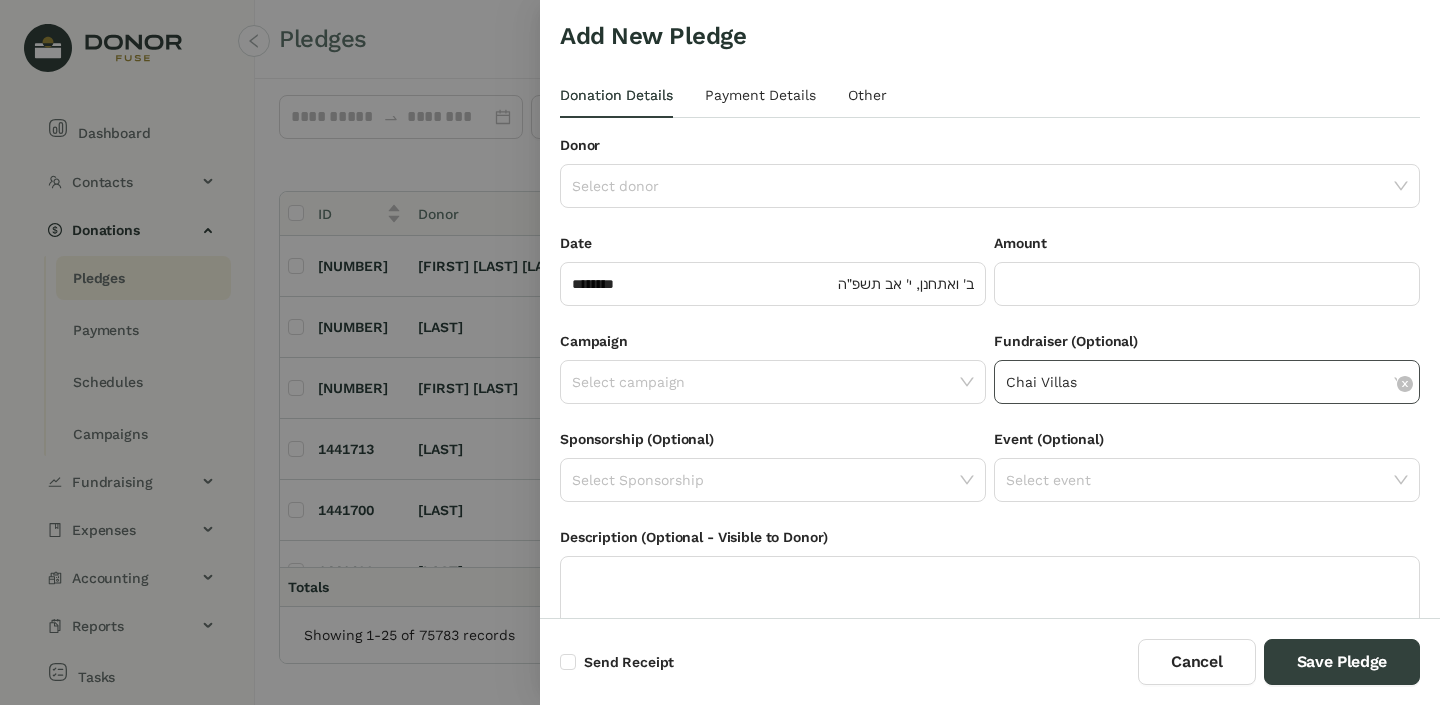 drag, startPoint x: 1113, startPoint y: 387, endPoint x: 995, endPoint y: 389, distance: 118.016945 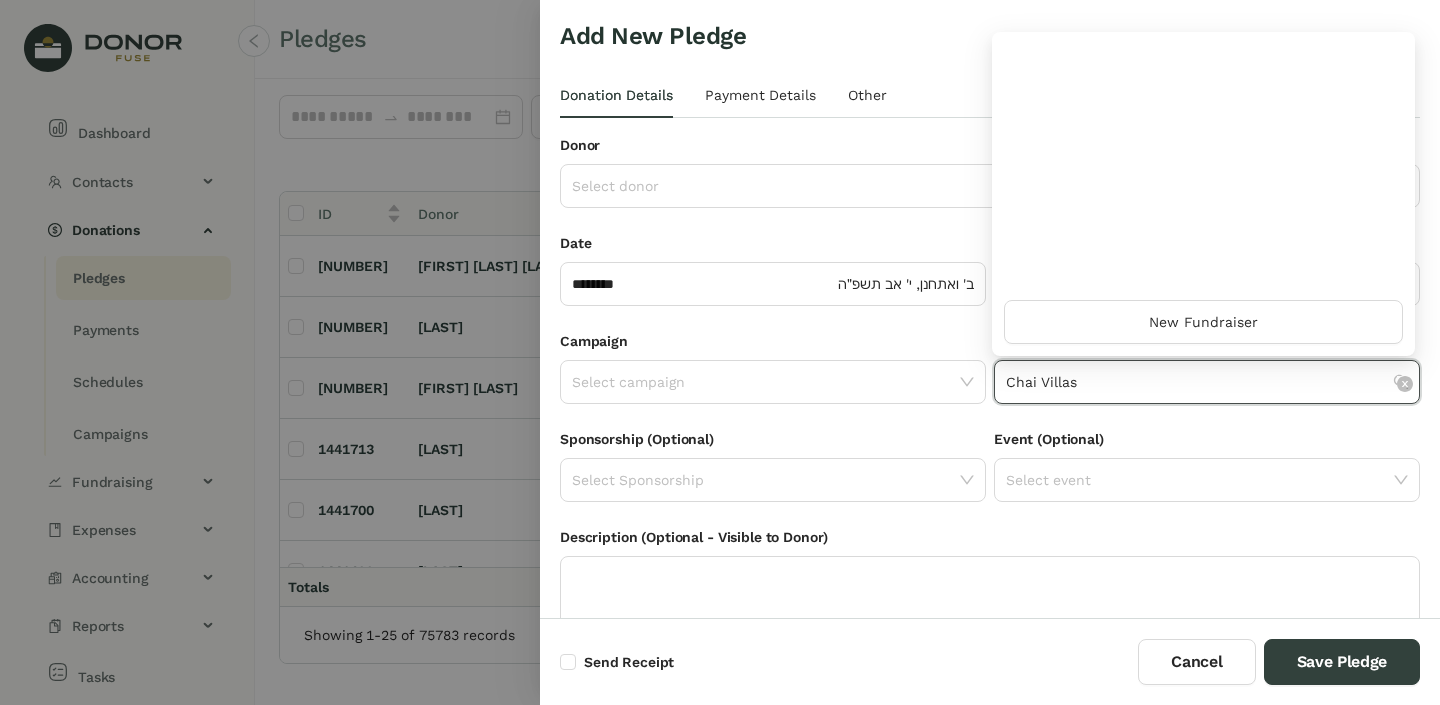 click on "Chai Villas" 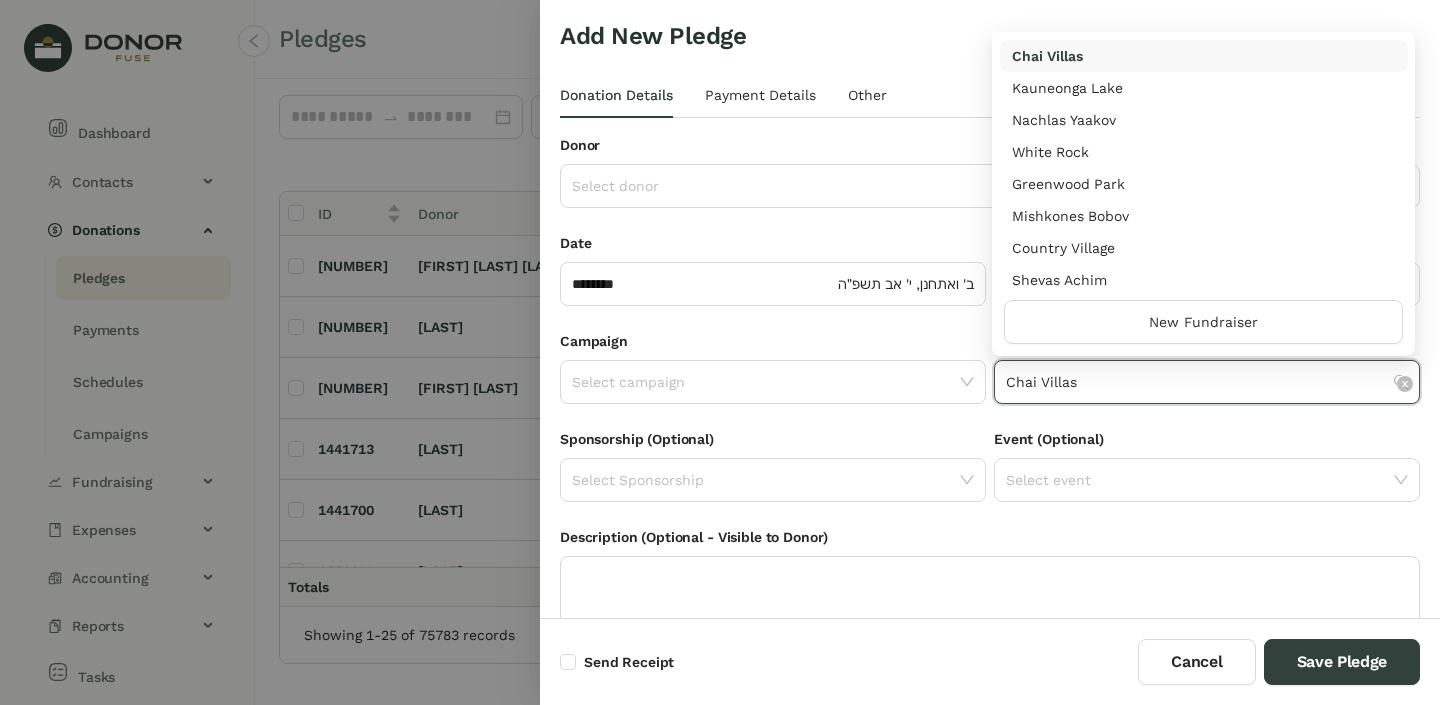 click on "Chai Villas" 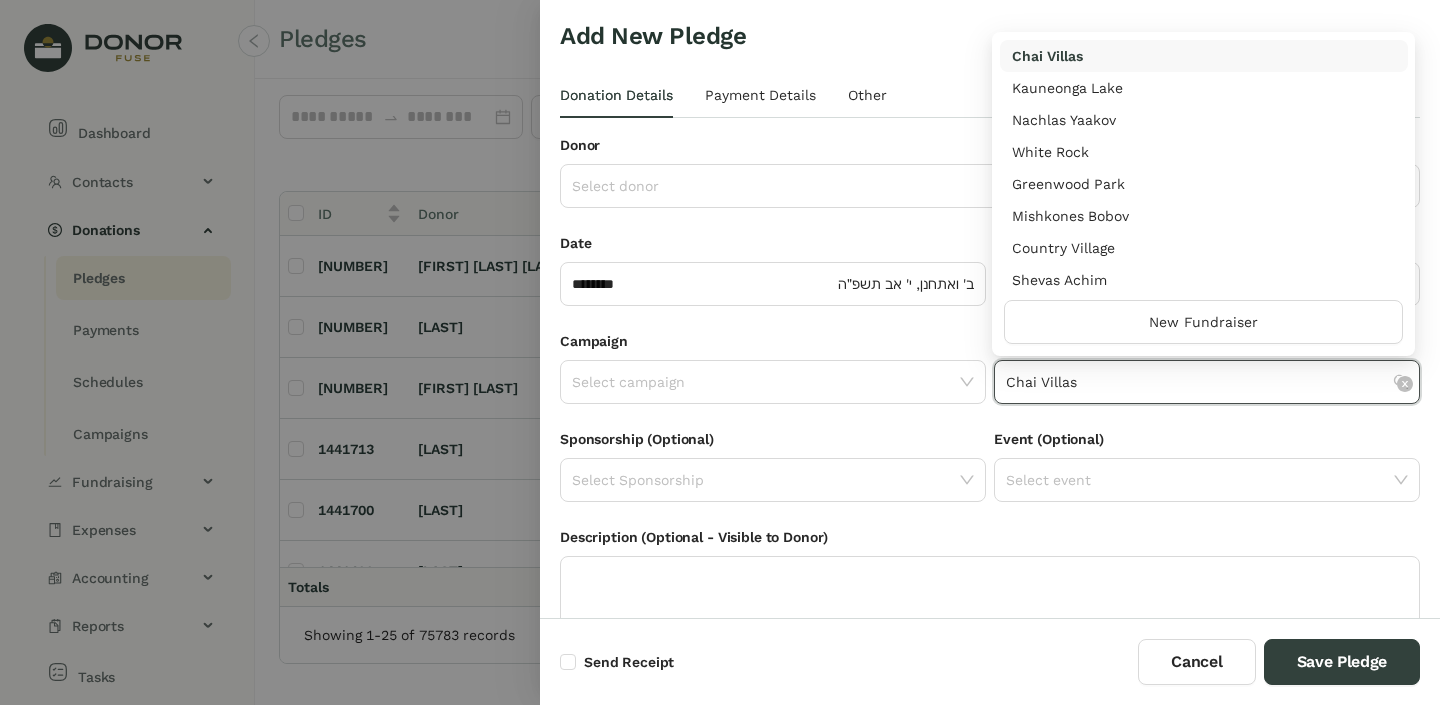 drag, startPoint x: 1079, startPoint y: 377, endPoint x: 1025, endPoint y: 372, distance: 54.230988 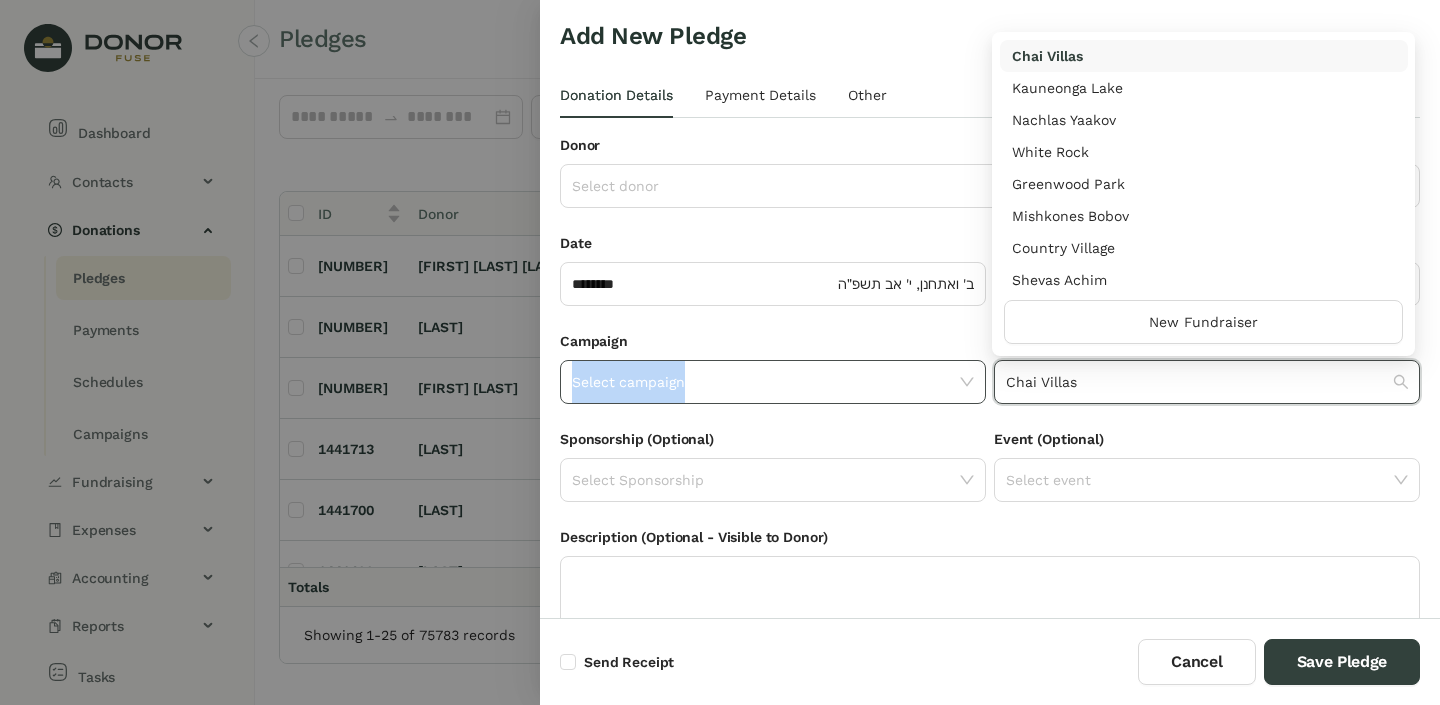 drag, startPoint x: 1110, startPoint y: 373, endPoint x: 959, endPoint y: 379, distance: 151.11916 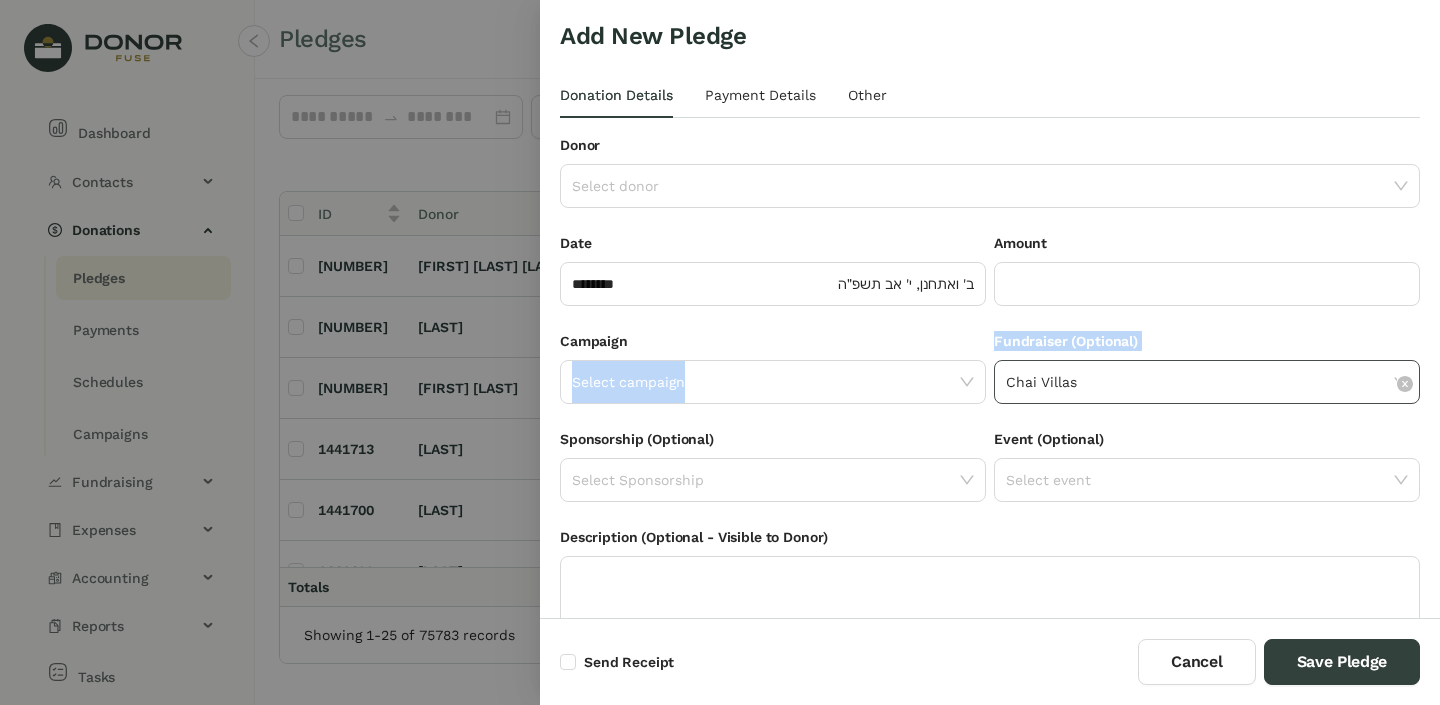click on "Chai Villas" 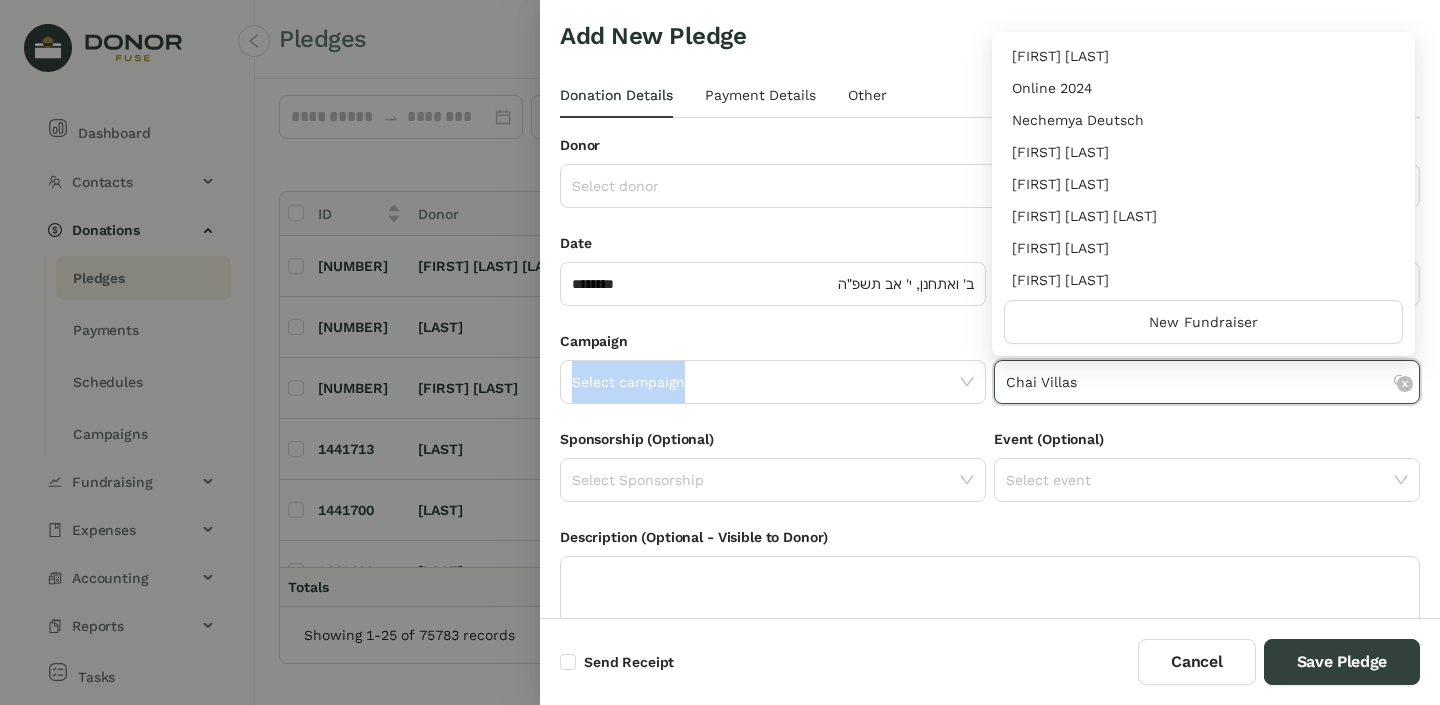 scroll, scrollTop: 1376, scrollLeft: 0, axis: vertical 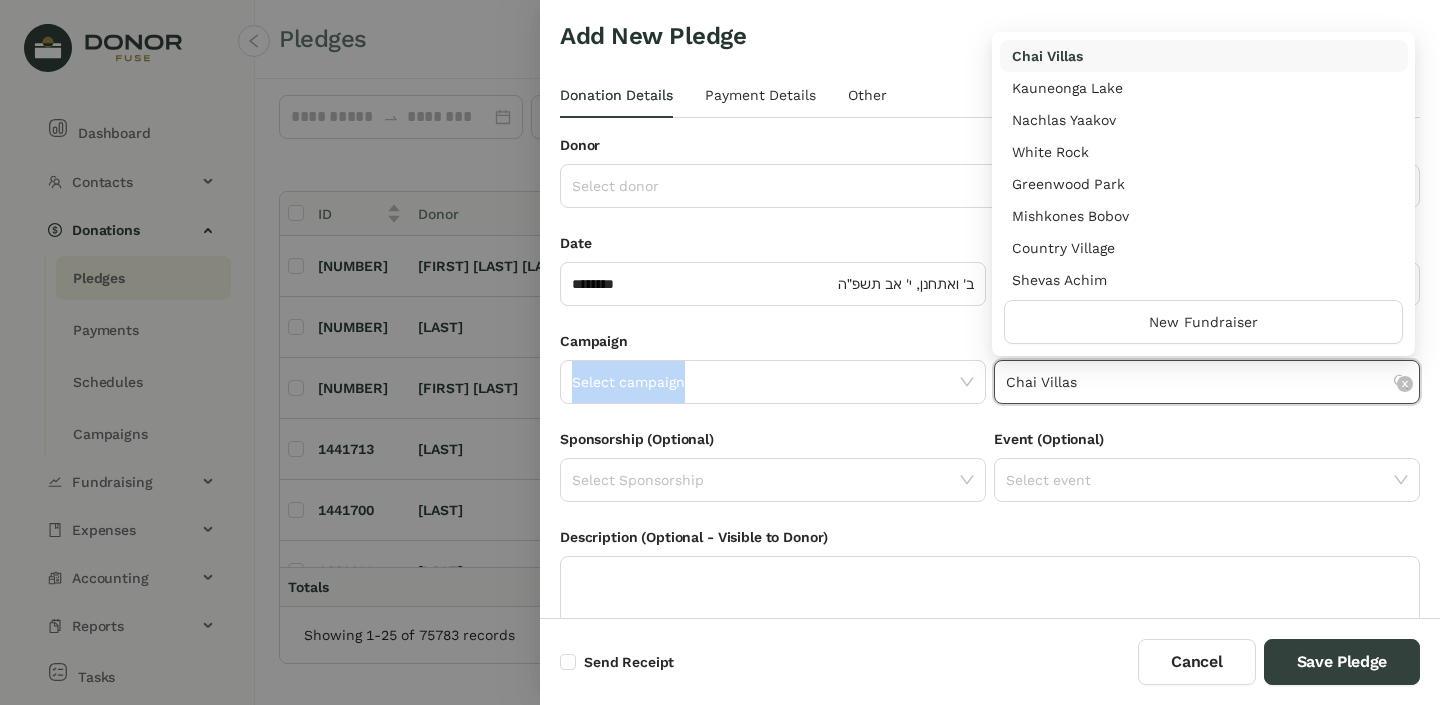 drag, startPoint x: 1077, startPoint y: 389, endPoint x: 994, endPoint y: 381, distance: 83.38465 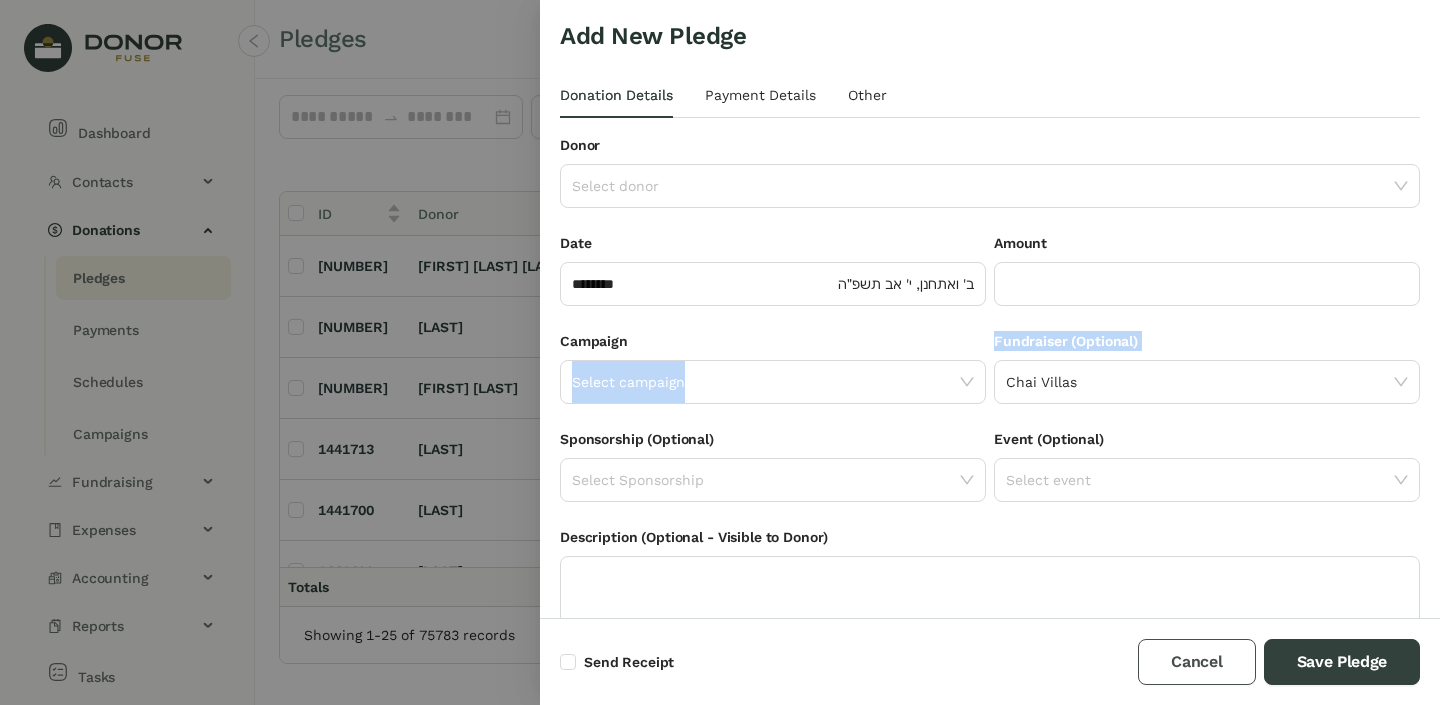 click on "Cancel" at bounding box center (1196, 662) 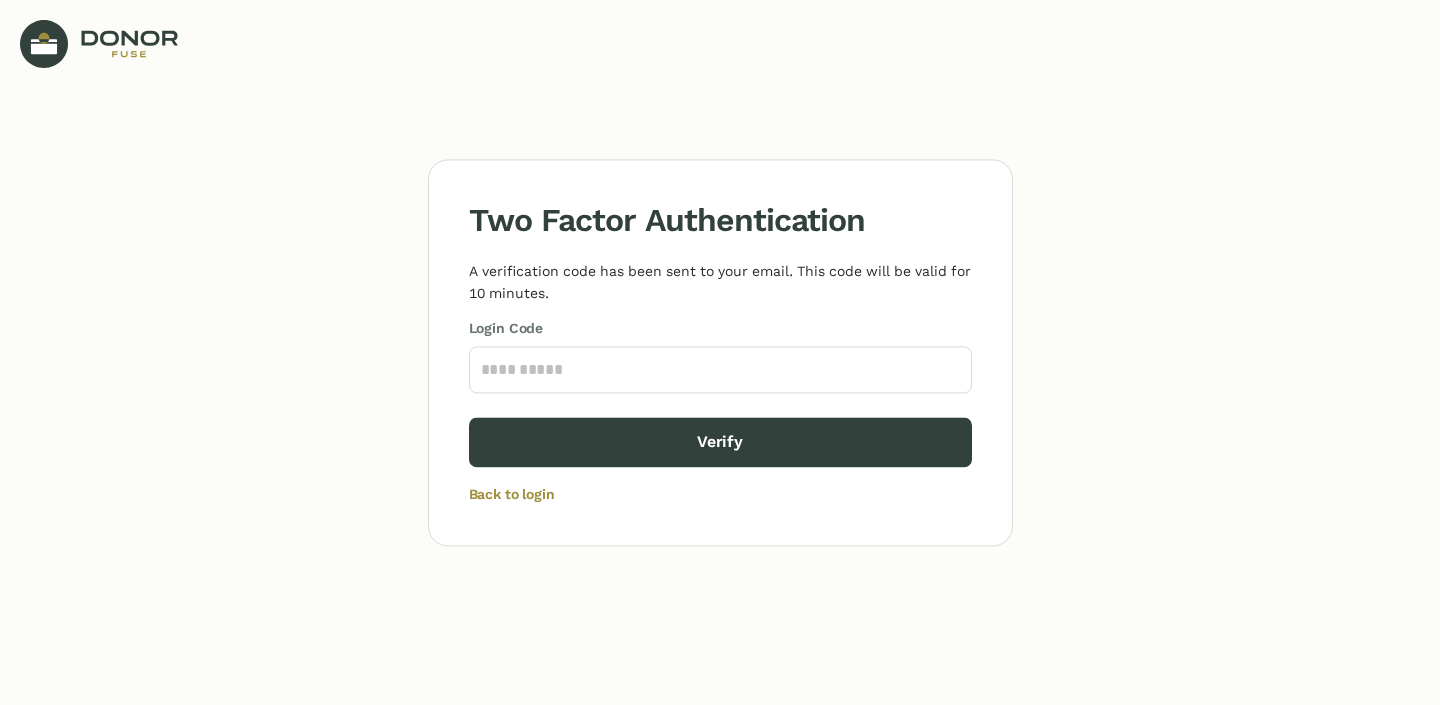 scroll, scrollTop: 0, scrollLeft: 0, axis: both 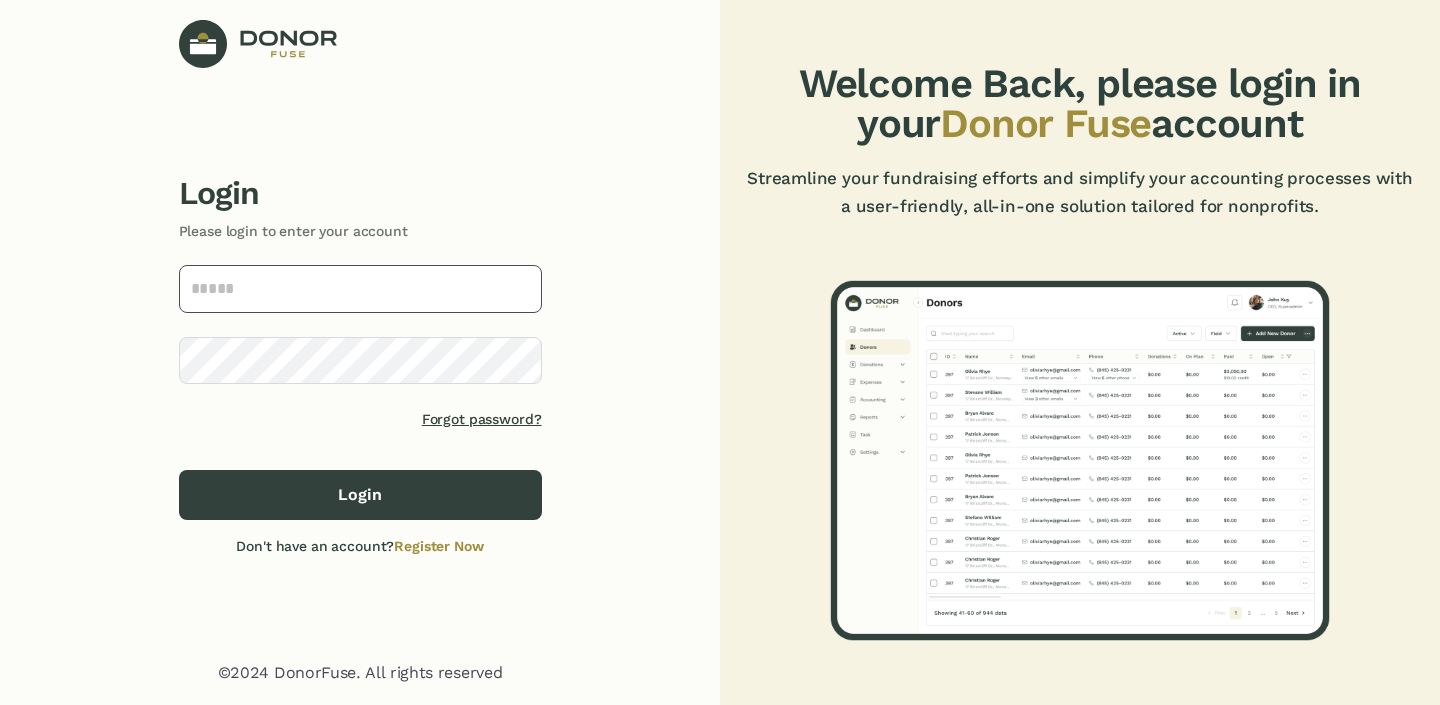 click 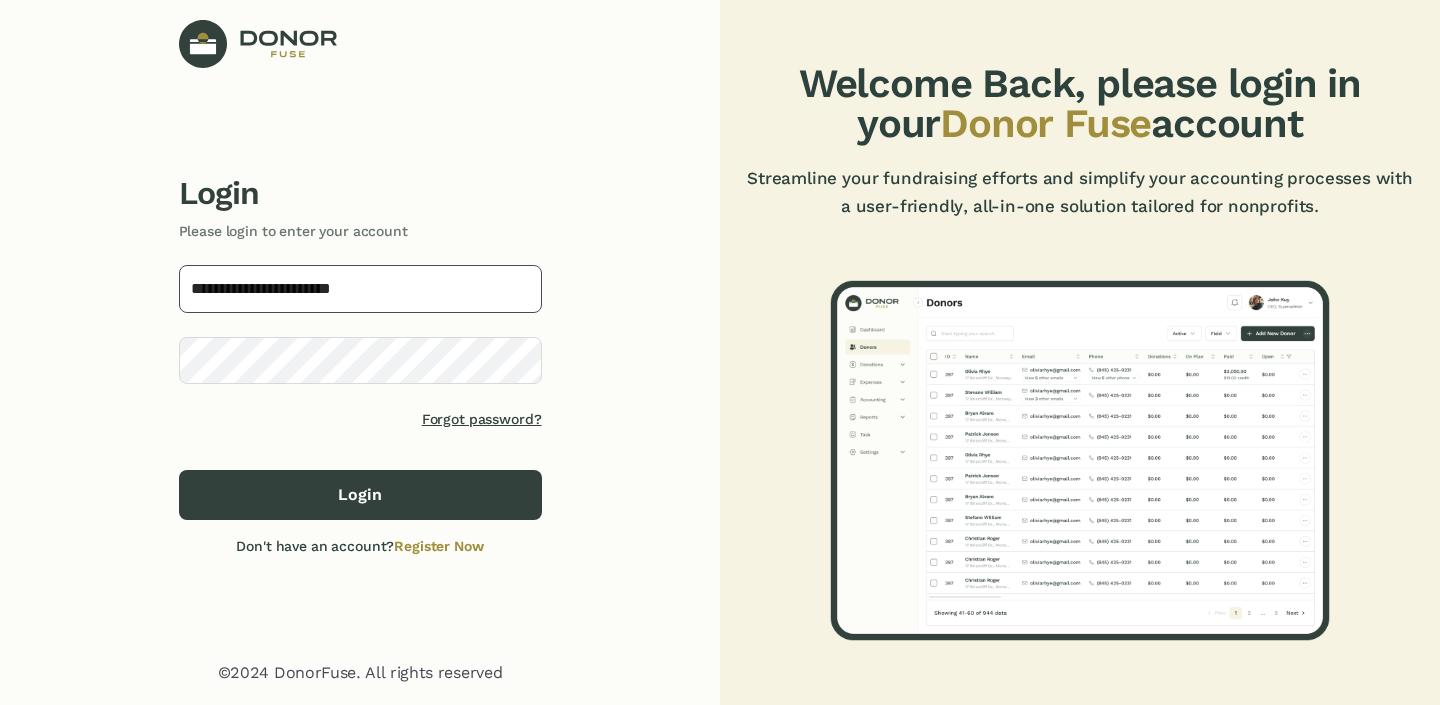 type on "**********" 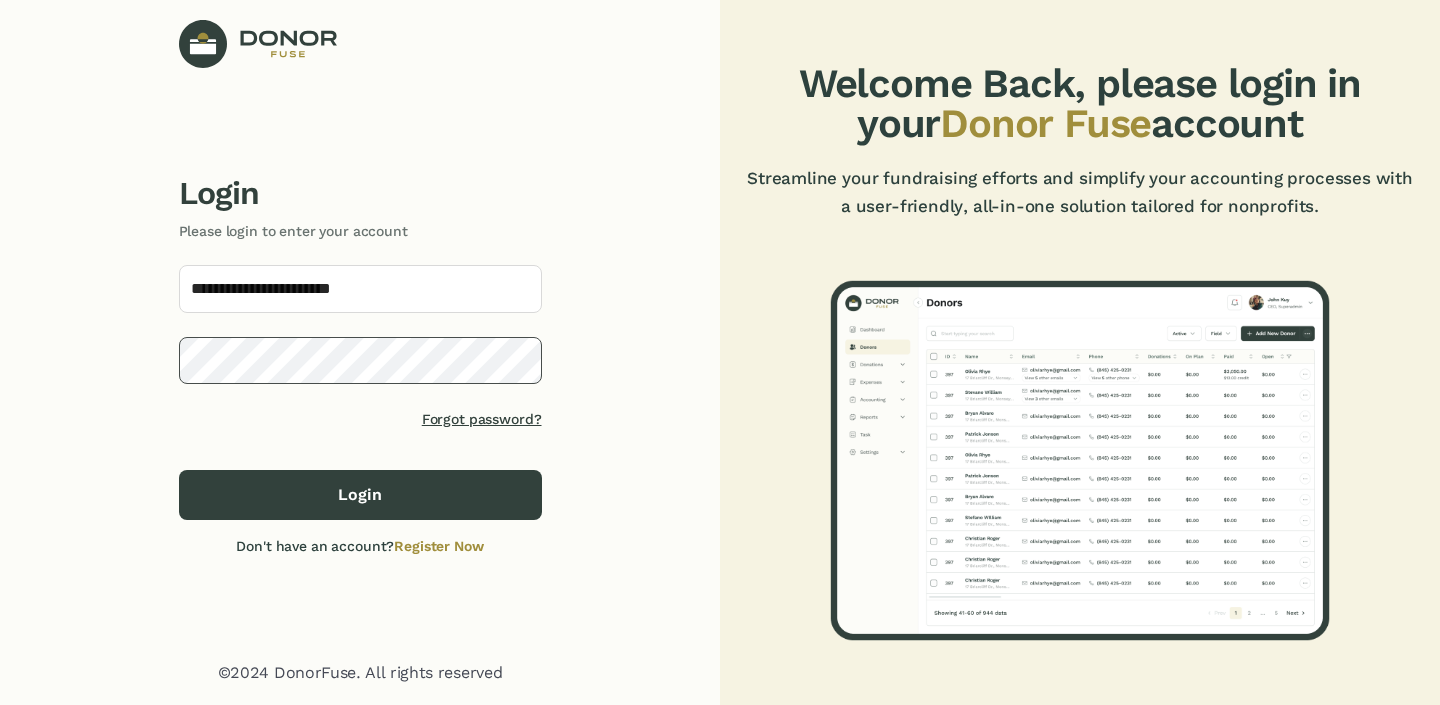 click on "Login" 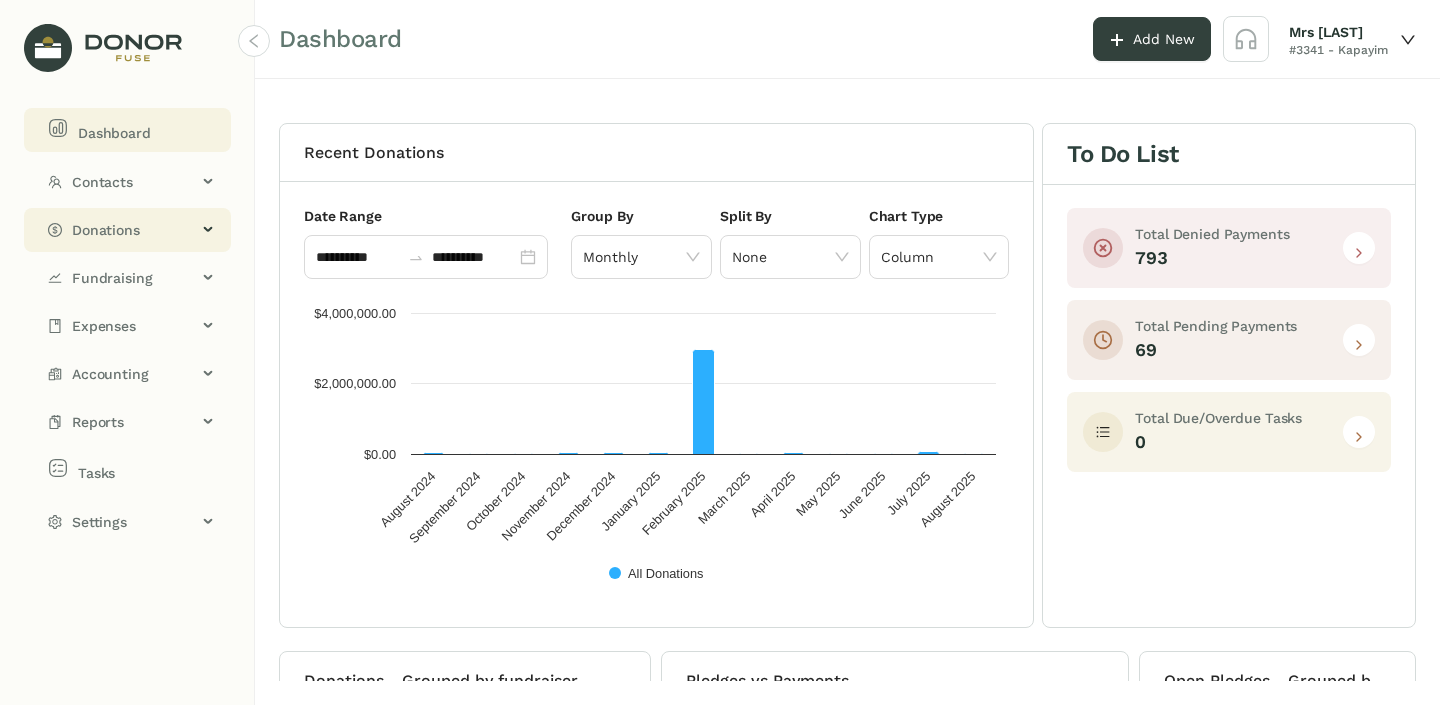 click on "Donations" 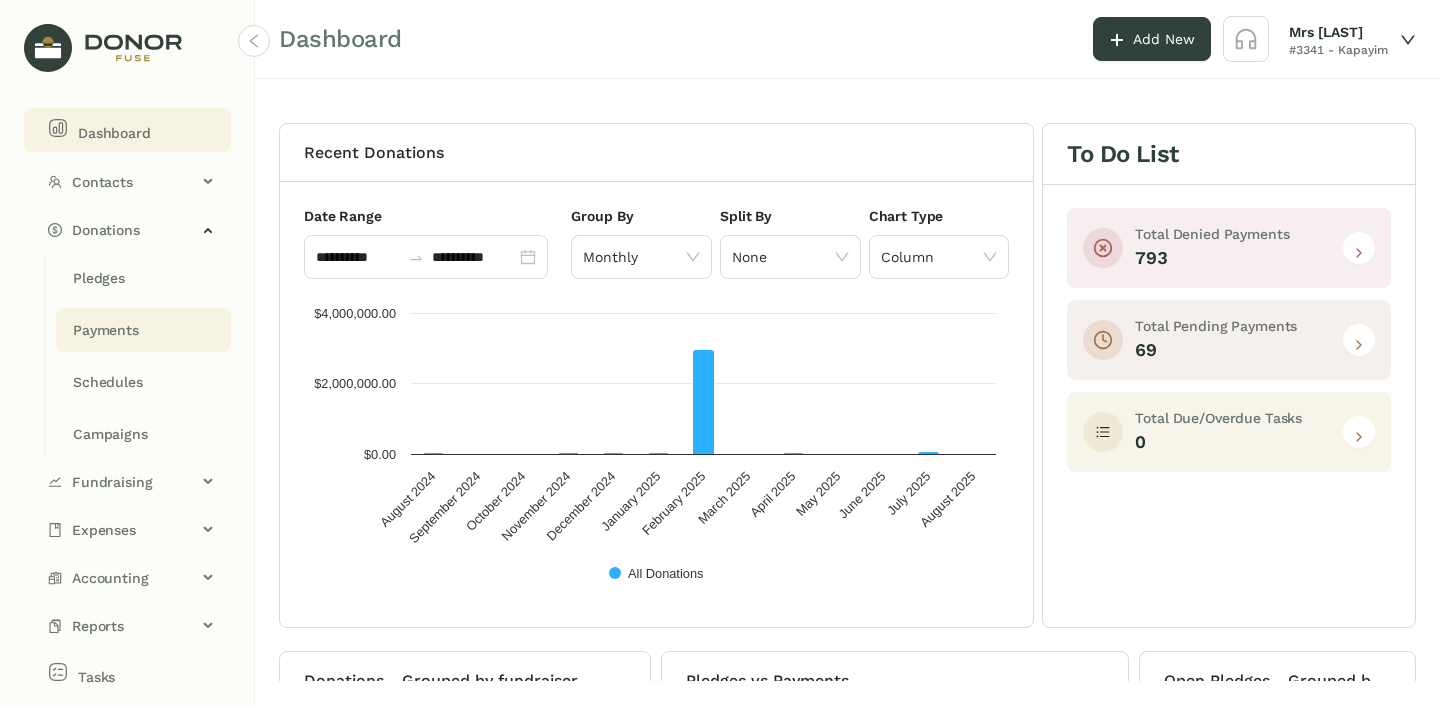 click on "Payments" 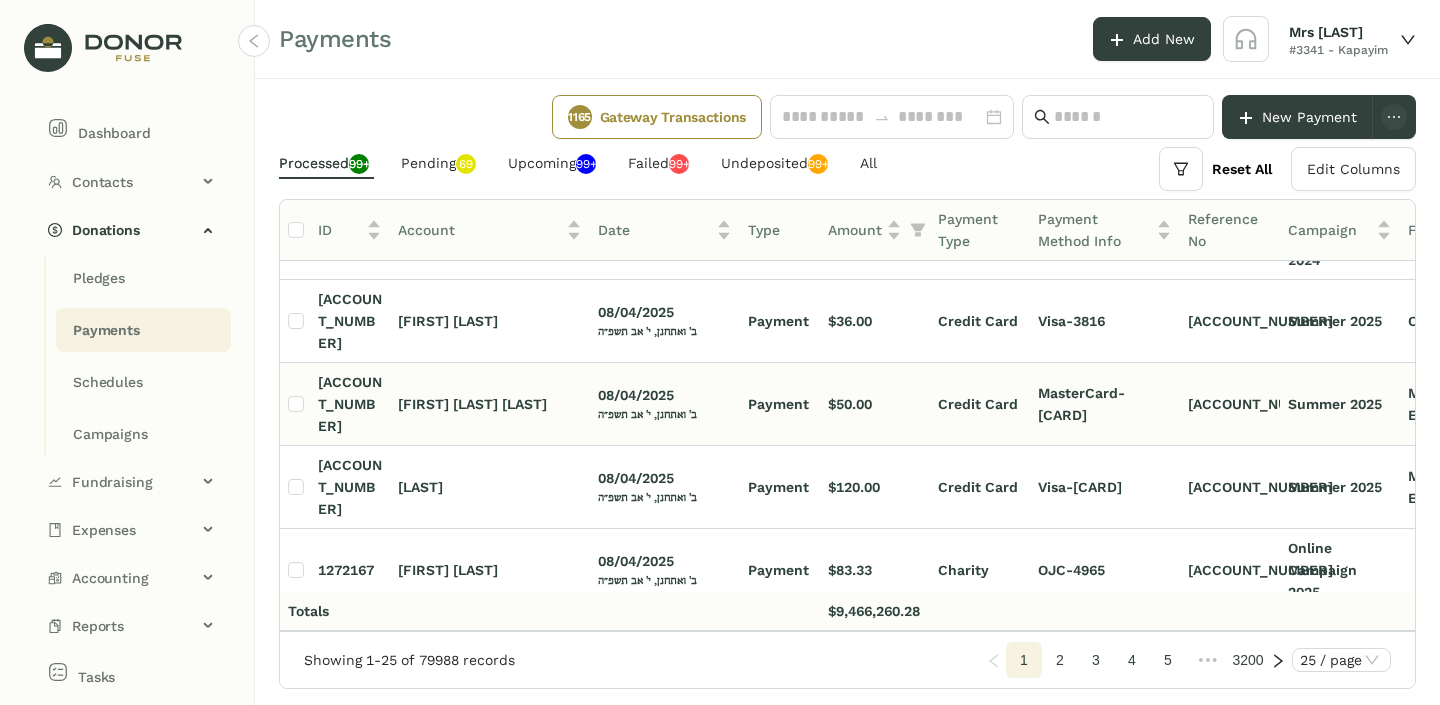 scroll, scrollTop: 64, scrollLeft: 142, axis: both 